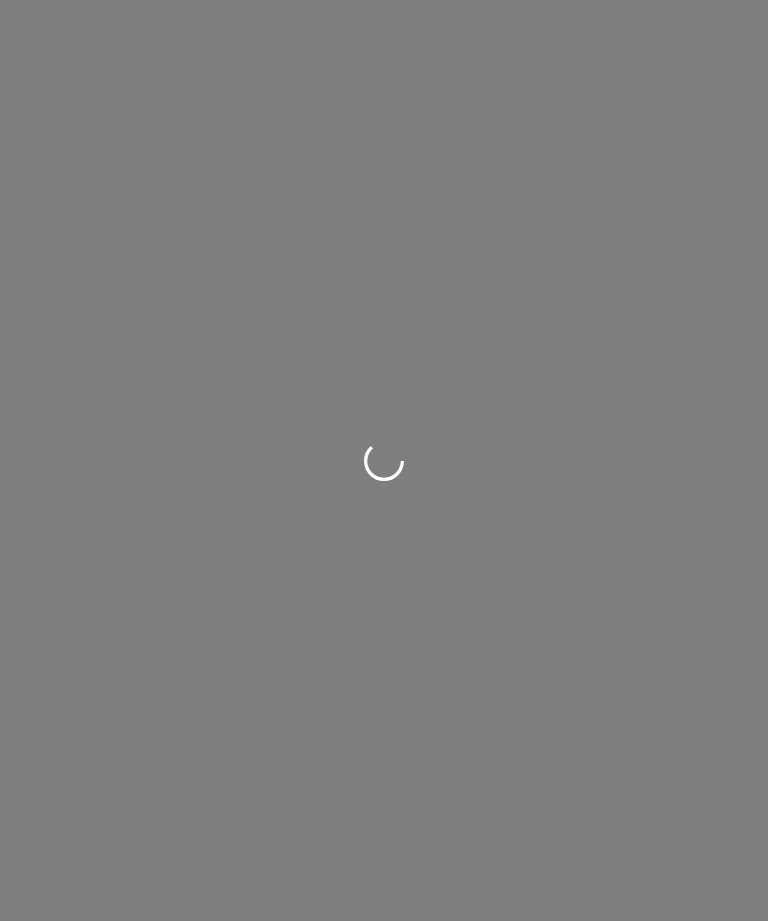 scroll, scrollTop: 0, scrollLeft: 0, axis: both 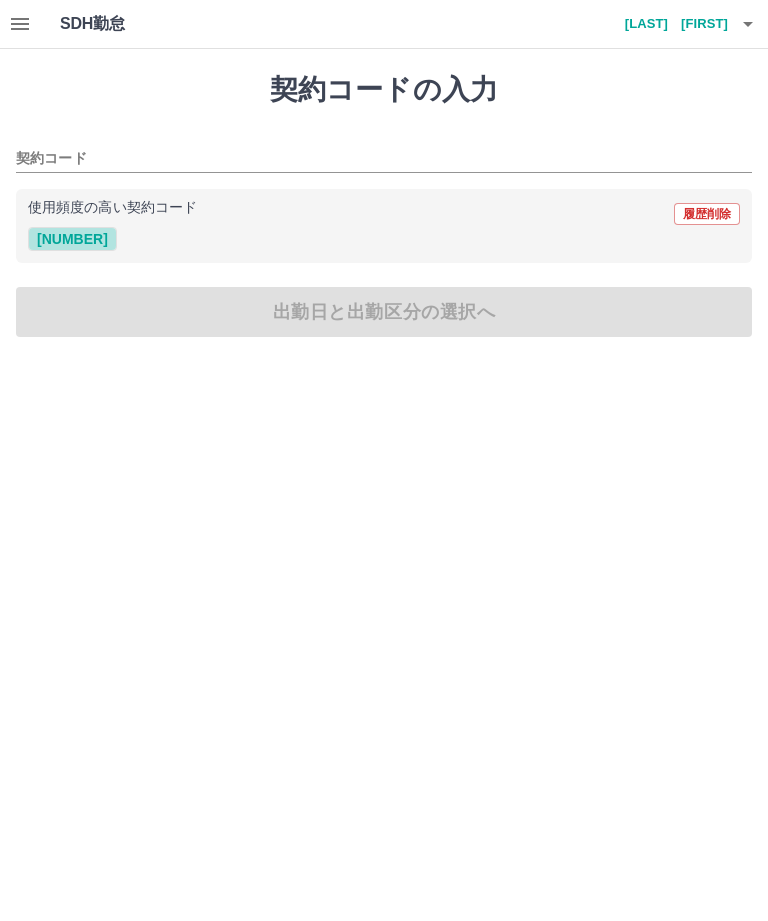 click on "[NUMBER]" at bounding box center (72, 239) 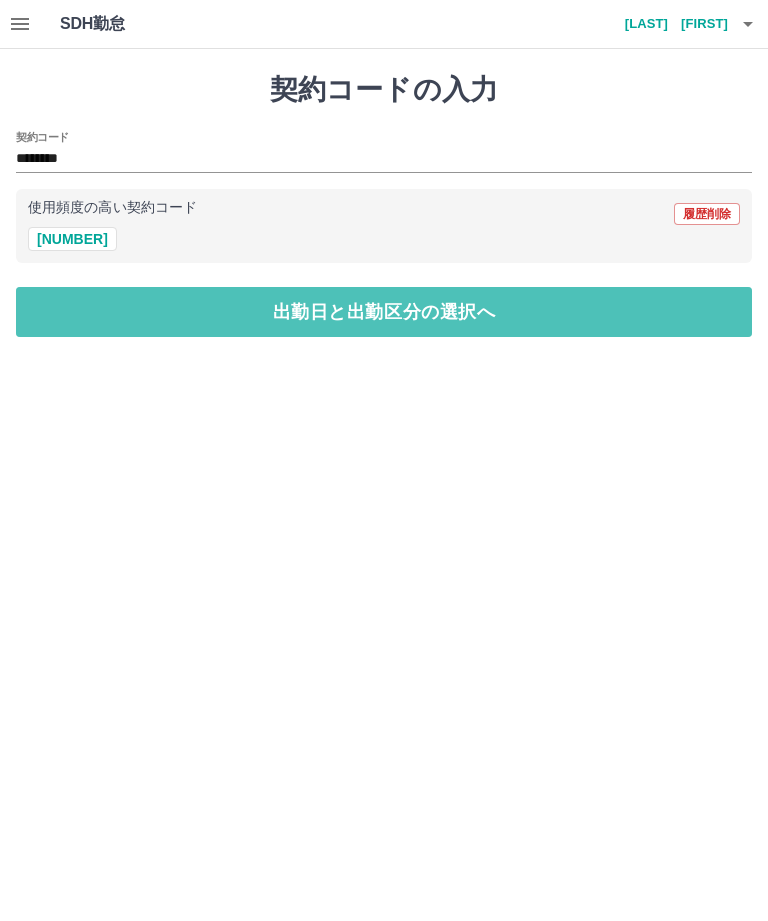 click on "出勤日と出勤区分の選択へ" at bounding box center [384, 312] 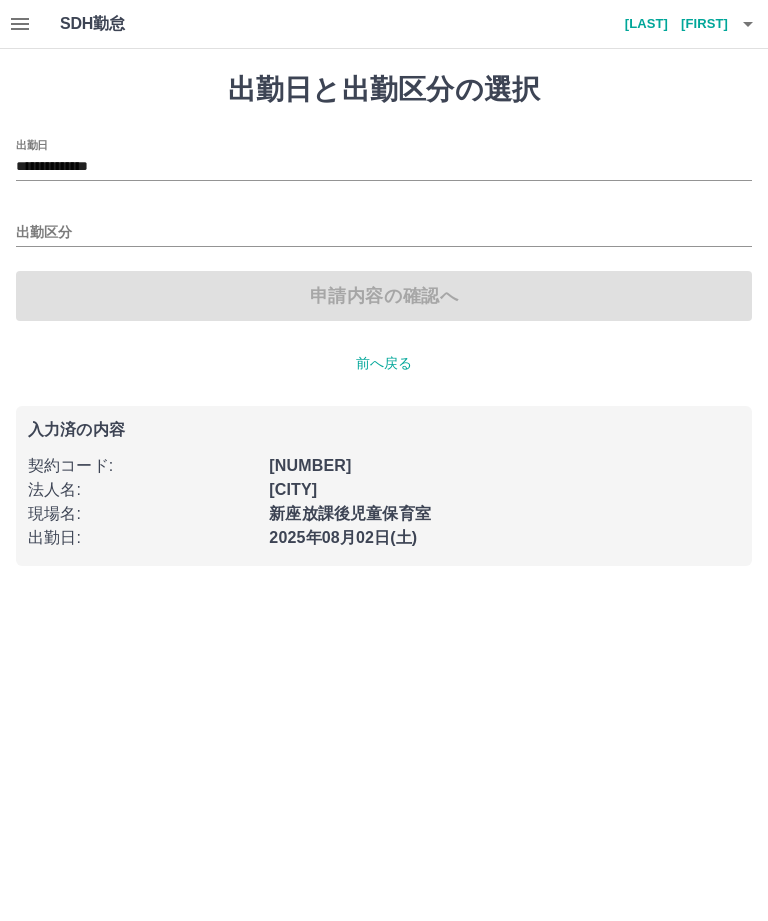 click on "出勤区分" at bounding box center (384, 233) 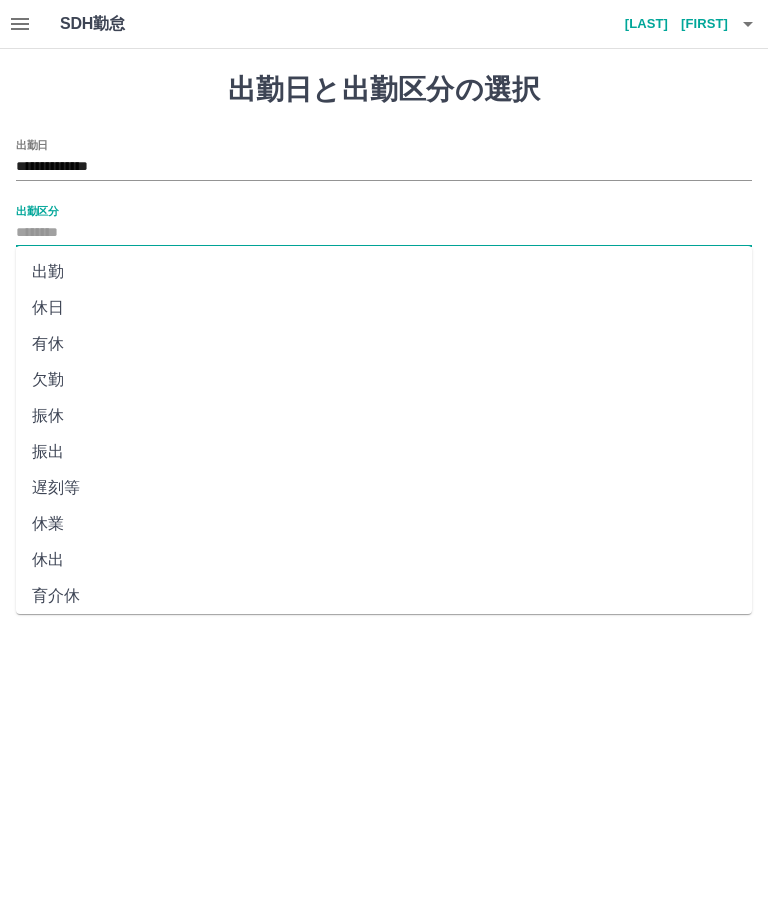 click on "振出" at bounding box center (384, 452) 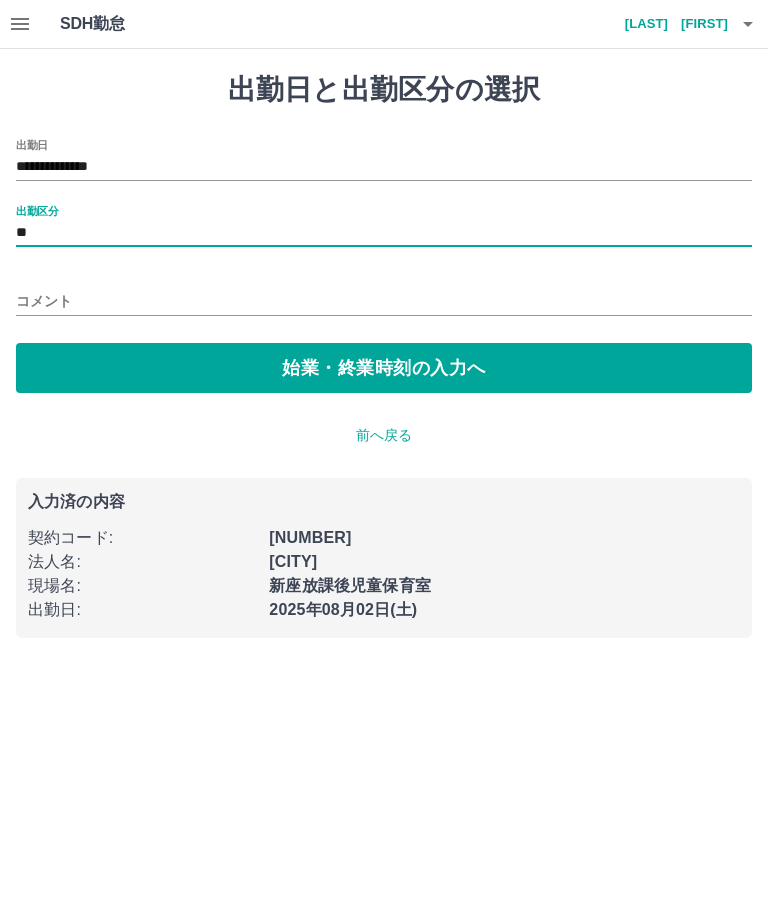 click on "始業・終業時刻の入力へ" at bounding box center (384, 368) 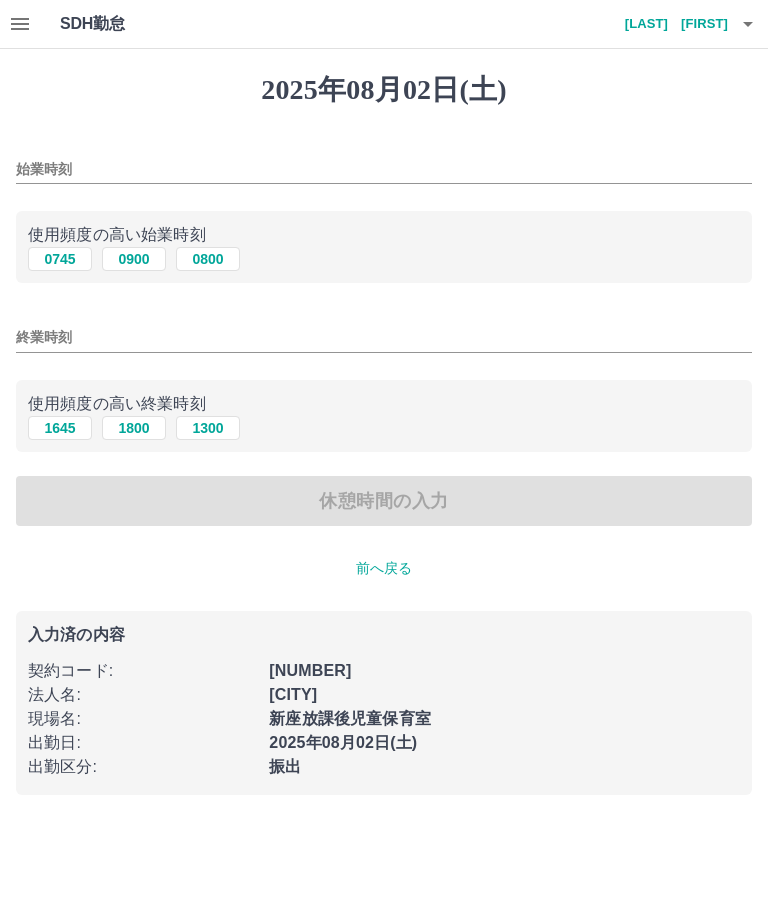 click on "0745" at bounding box center (60, 259) 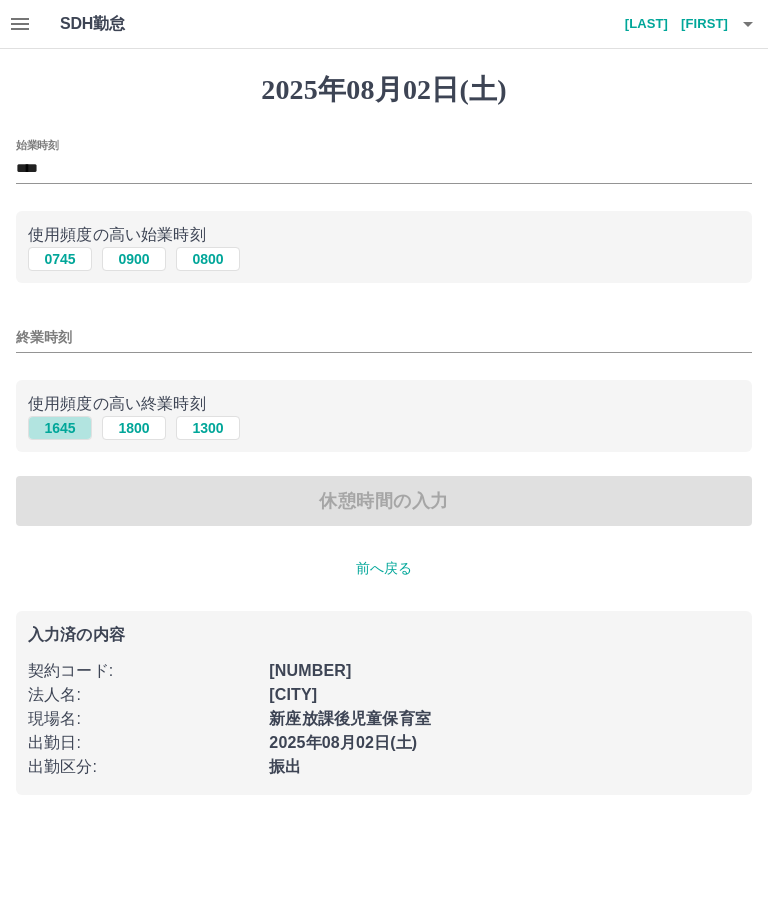 click on "1645" at bounding box center [60, 428] 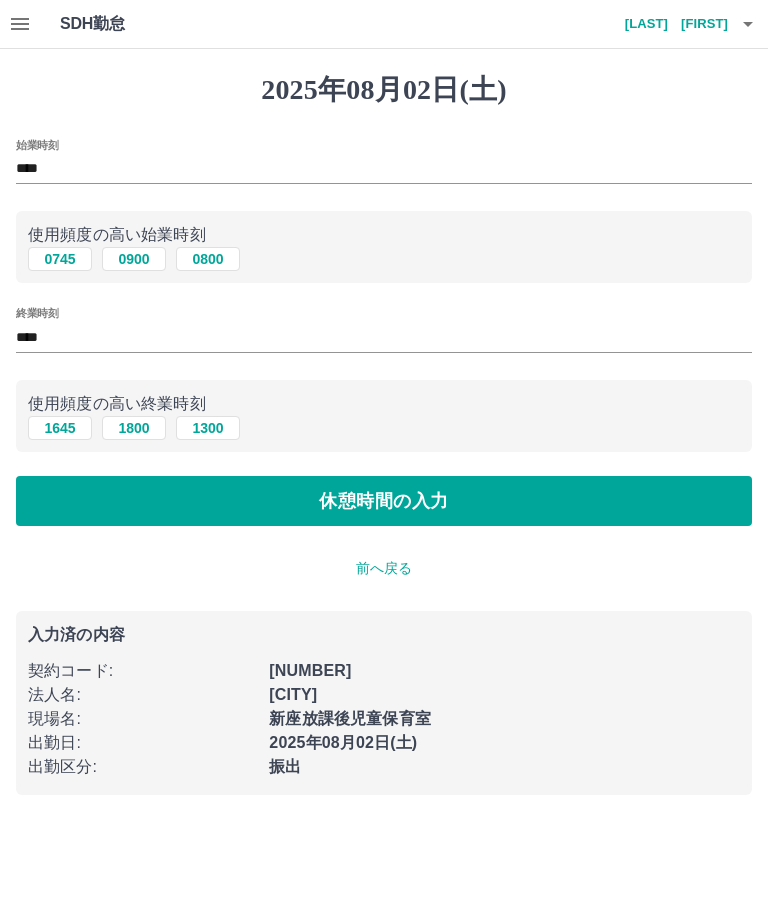 click on "休憩時間の入力" at bounding box center [384, 501] 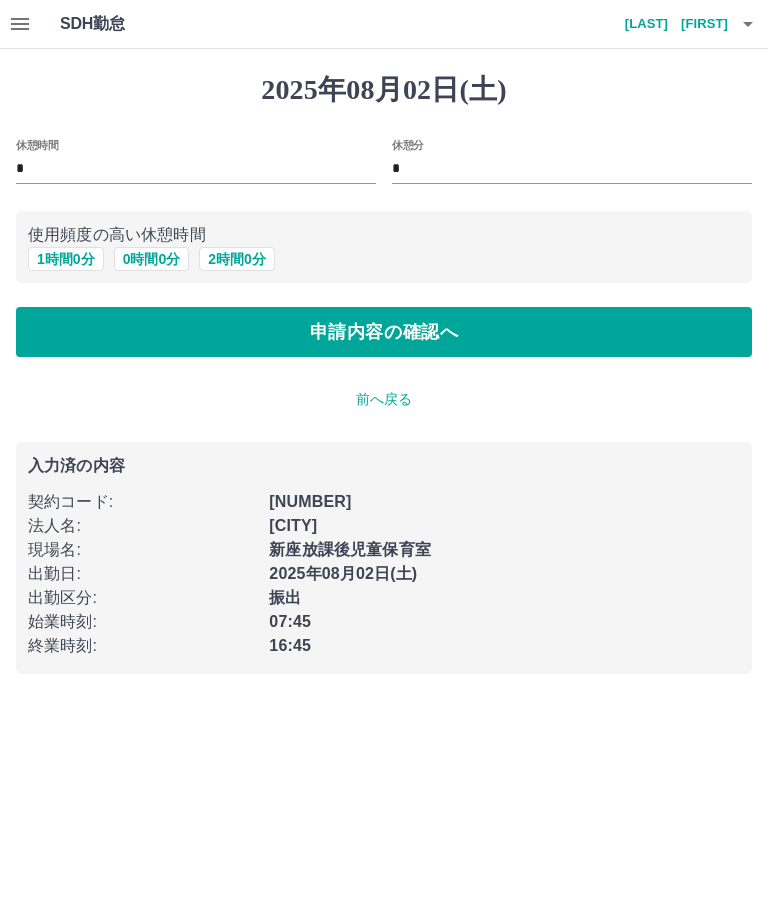 click on "1 時間 0 分" at bounding box center (66, 259) 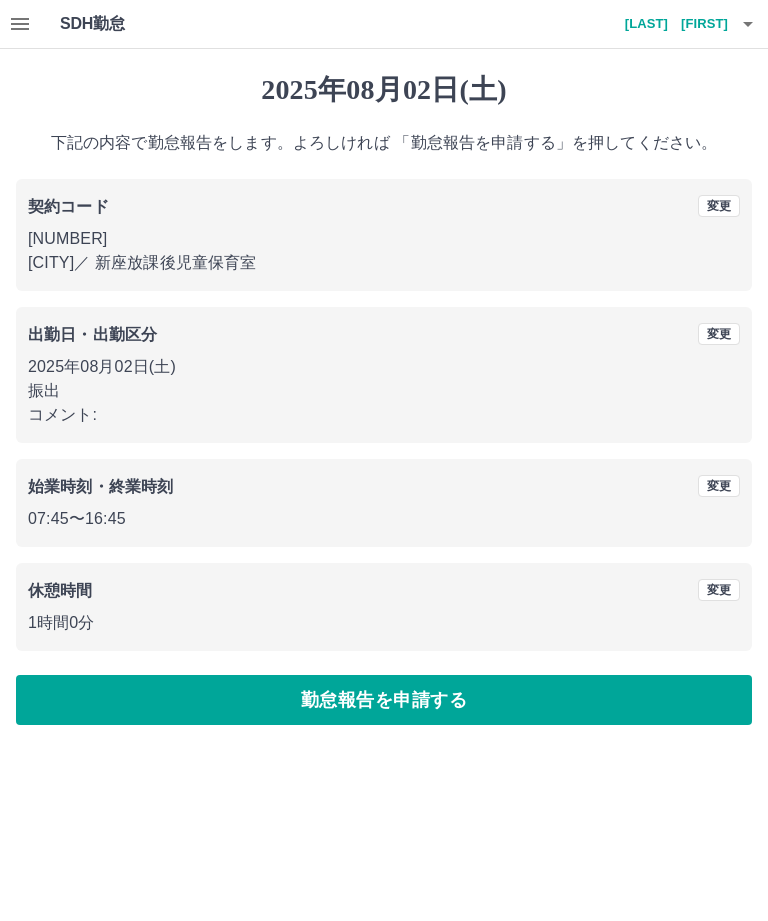click on "変更" at bounding box center (719, 334) 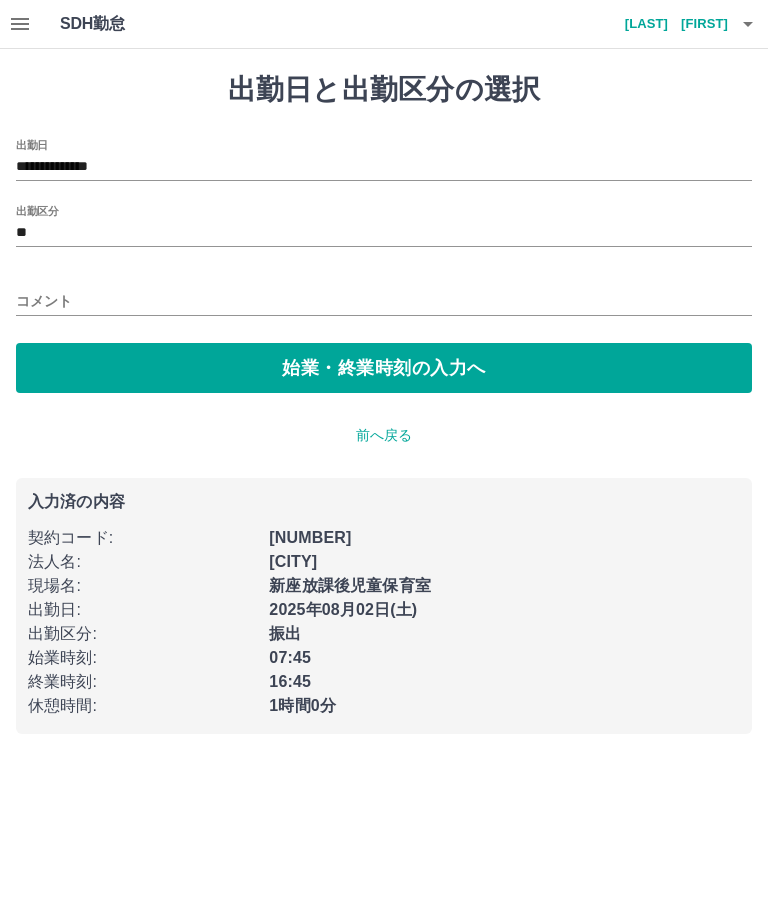 click on "コメント" at bounding box center [384, 301] 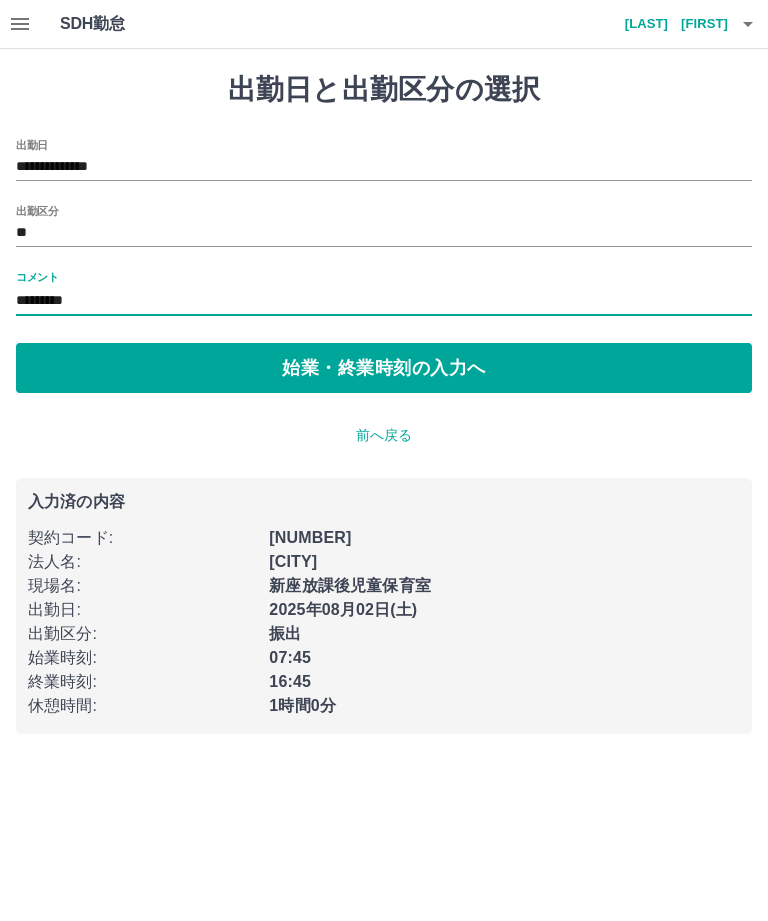 type on "*********" 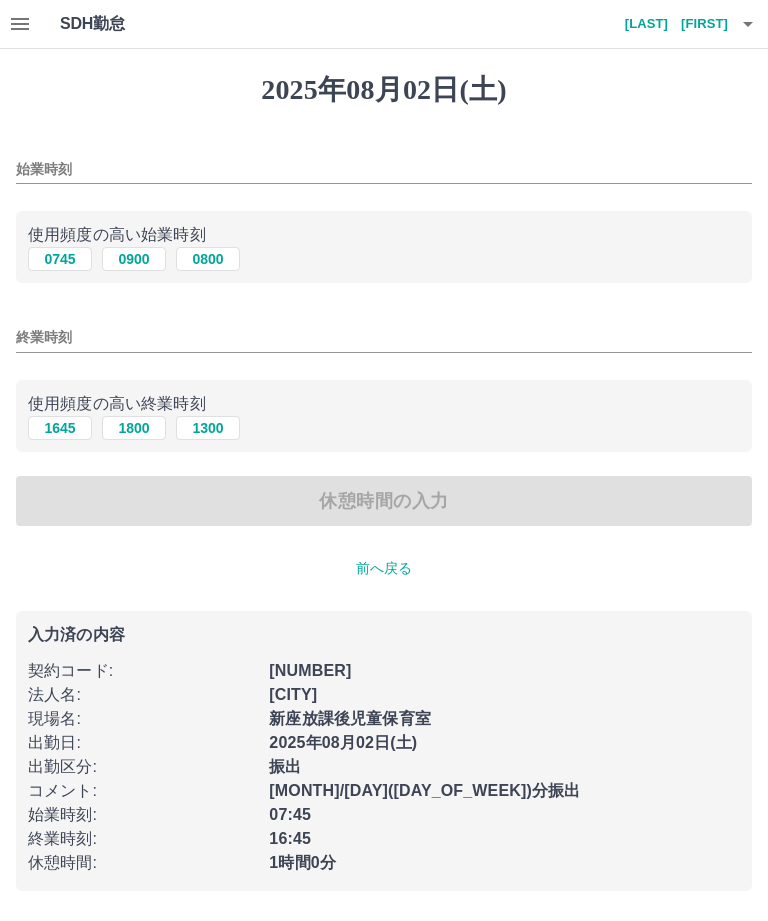 type on "****" 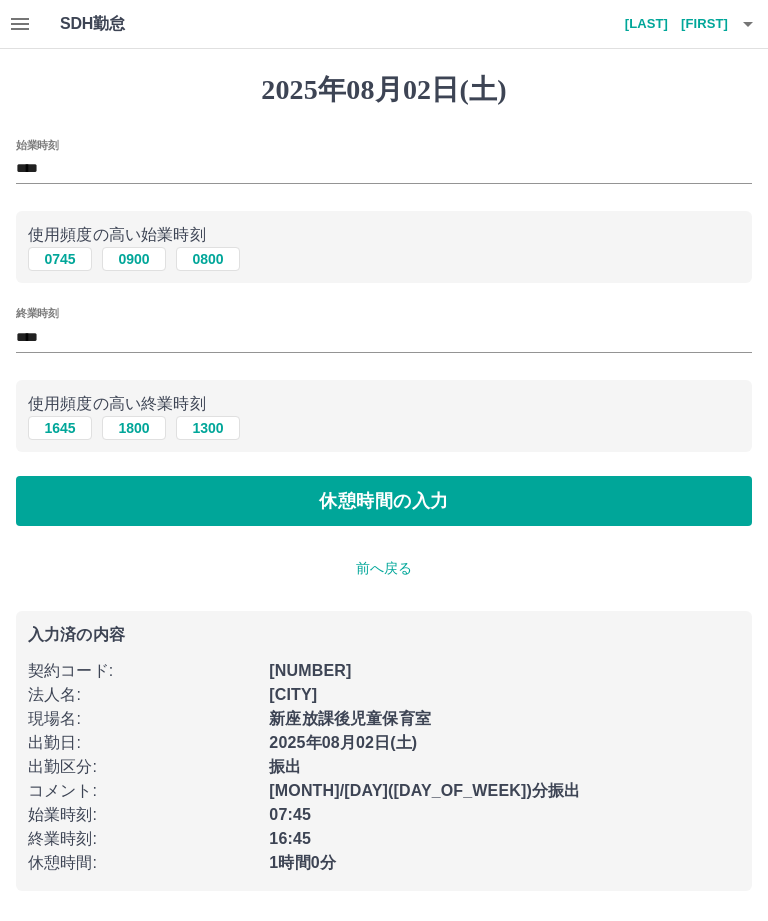 click on "休憩時間の入力" at bounding box center [384, 501] 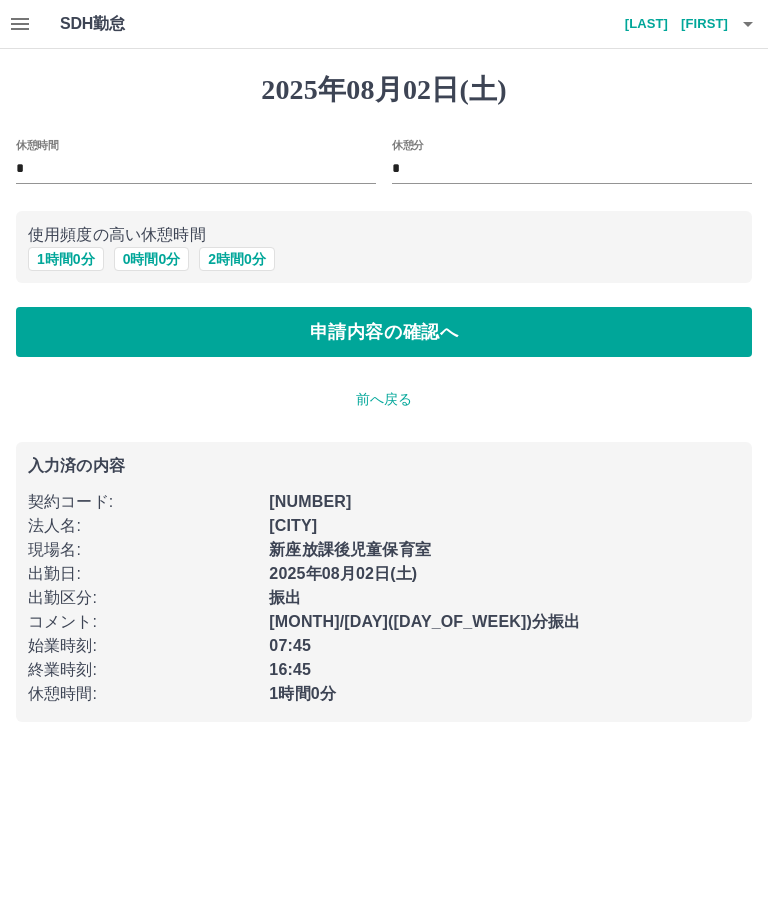 click on "申請内容の確認へ" at bounding box center [384, 332] 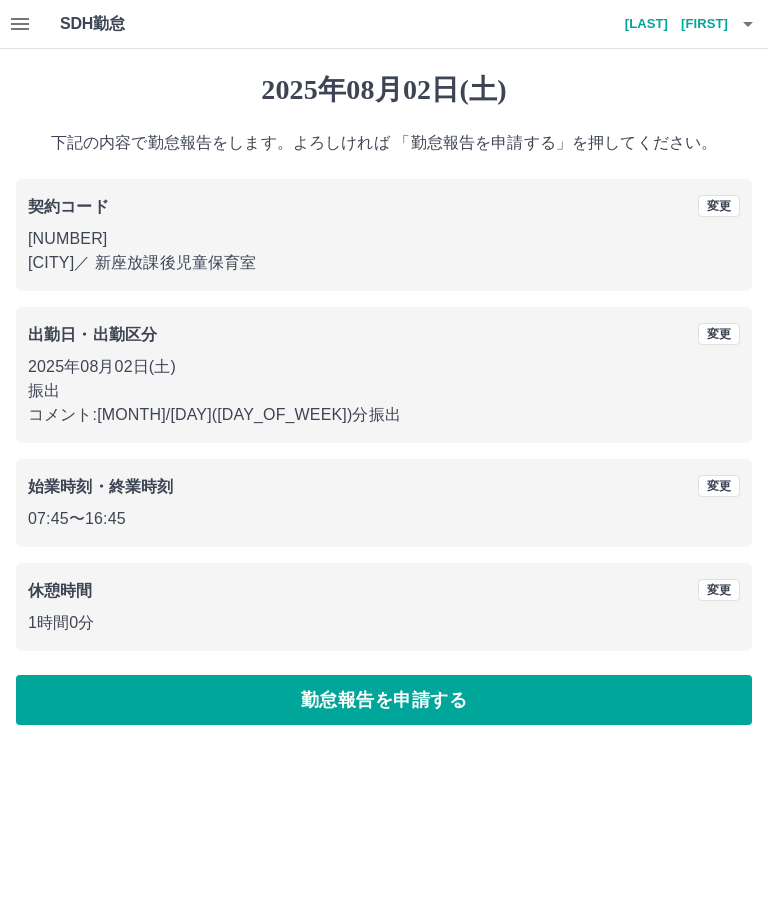 click on "勤怠報告を申請する" at bounding box center [384, 700] 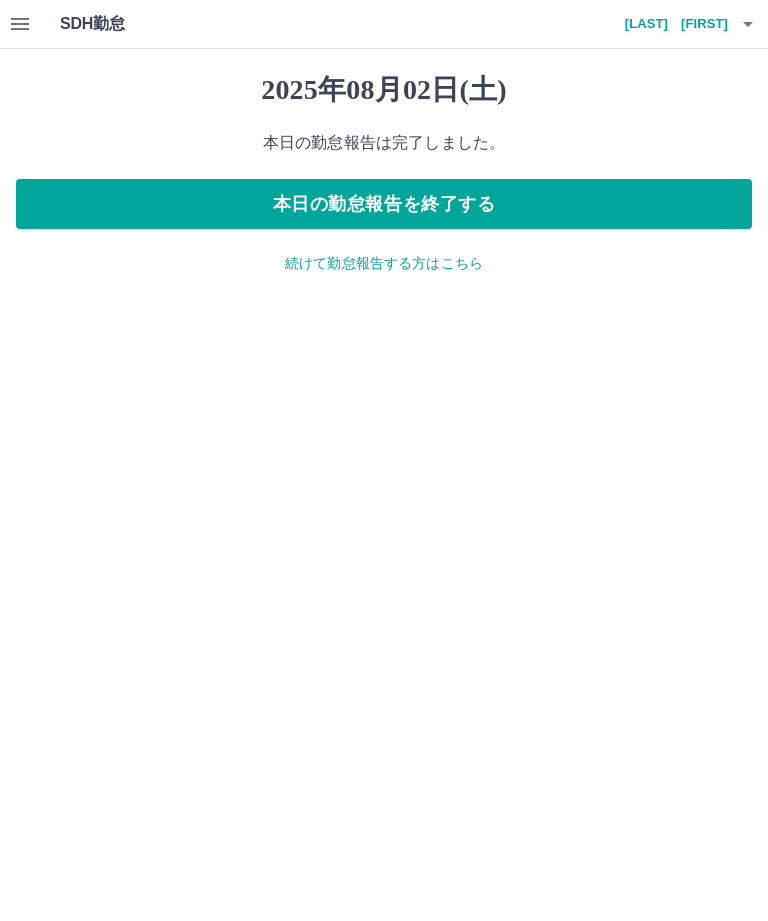 click 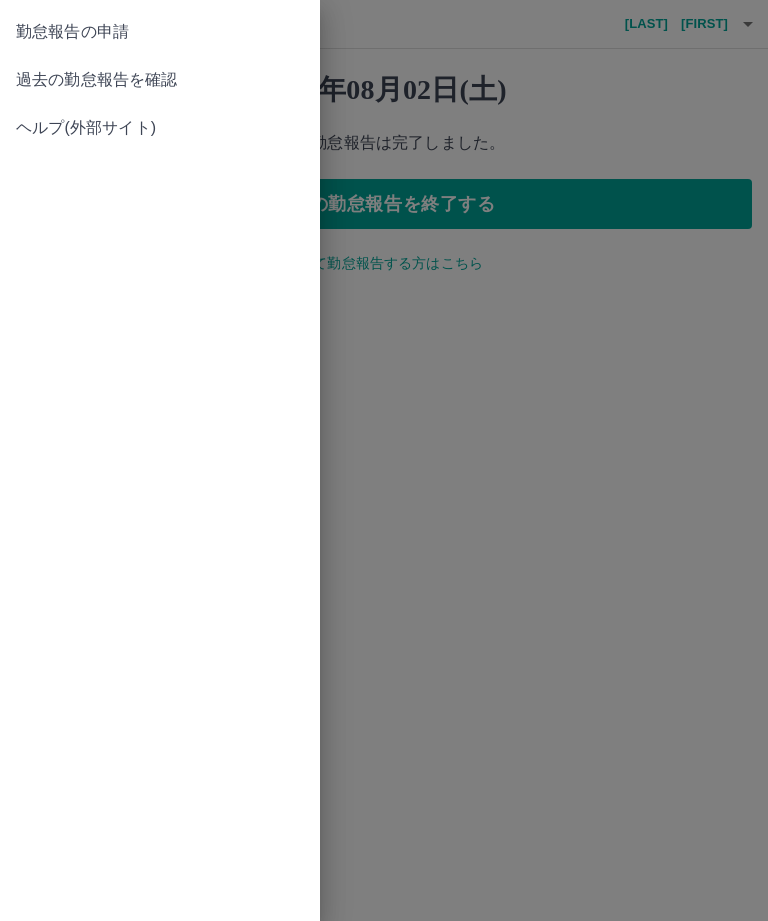 click on "過去の勤怠報告を確認" at bounding box center (160, 80) 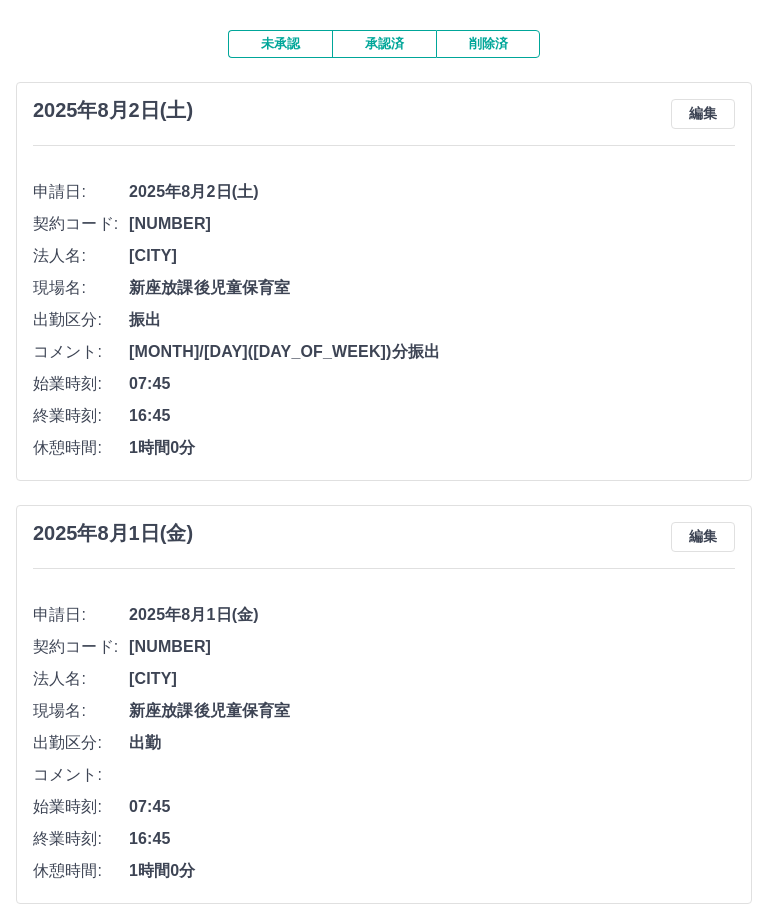 scroll, scrollTop: 0, scrollLeft: 0, axis: both 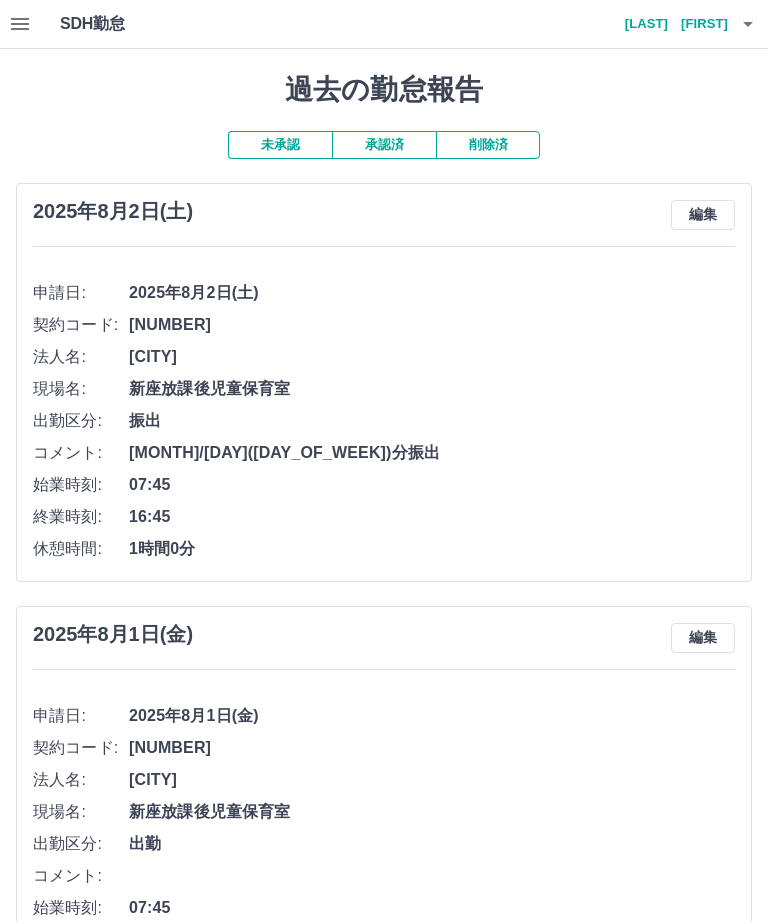 click on "承認済" at bounding box center [384, 145] 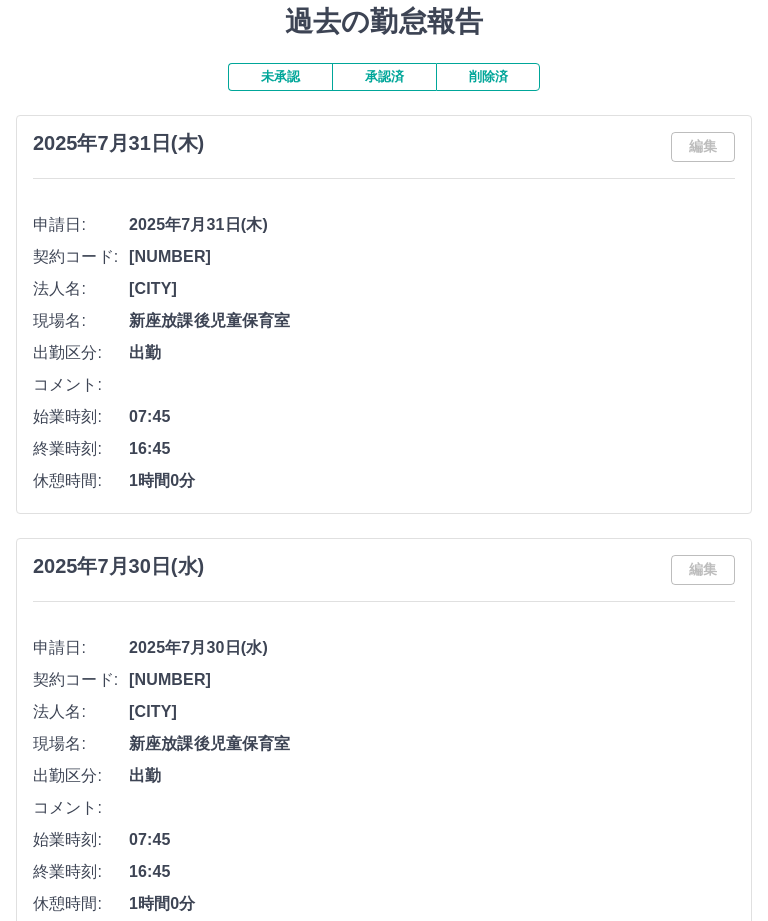 scroll, scrollTop: 0, scrollLeft: 0, axis: both 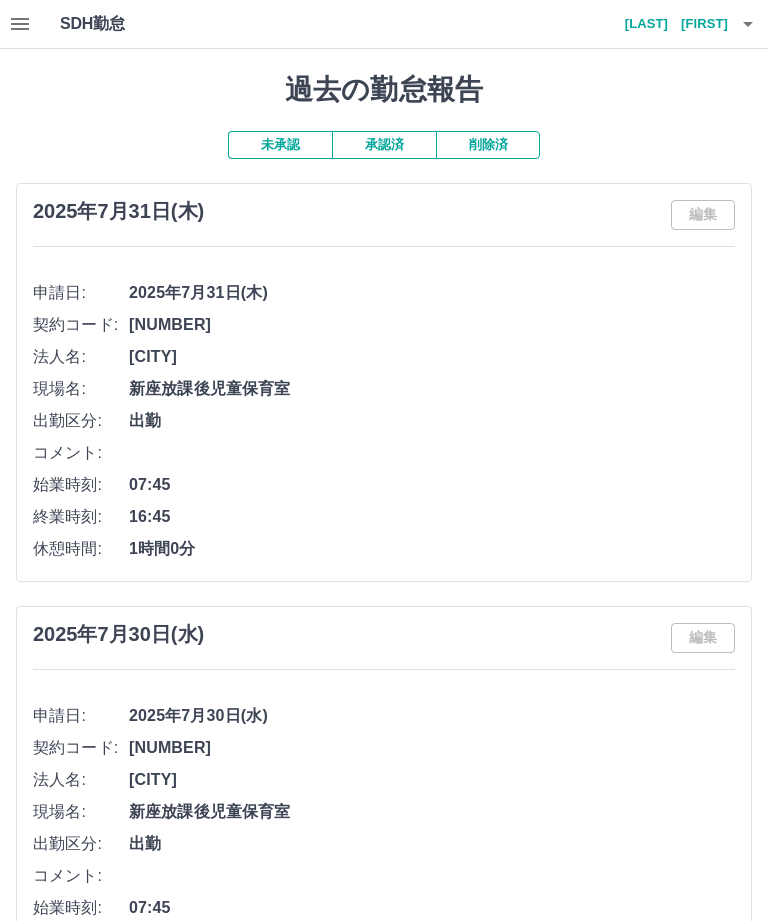 click on "新井　雅子" at bounding box center (668, 24) 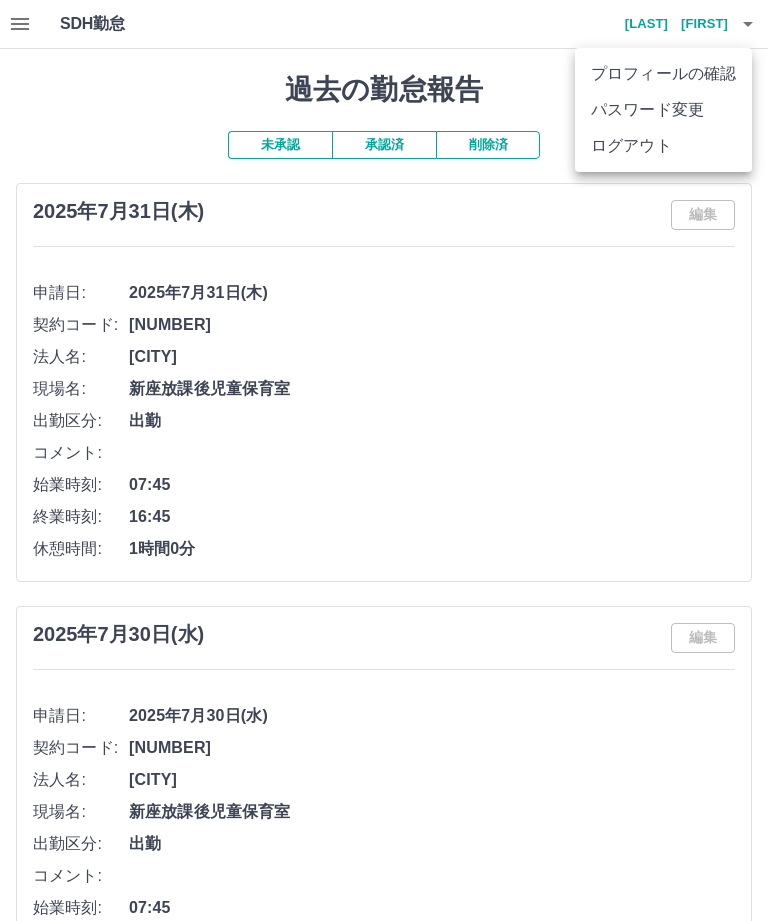 click on "ログアウト" at bounding box center [663, 146] 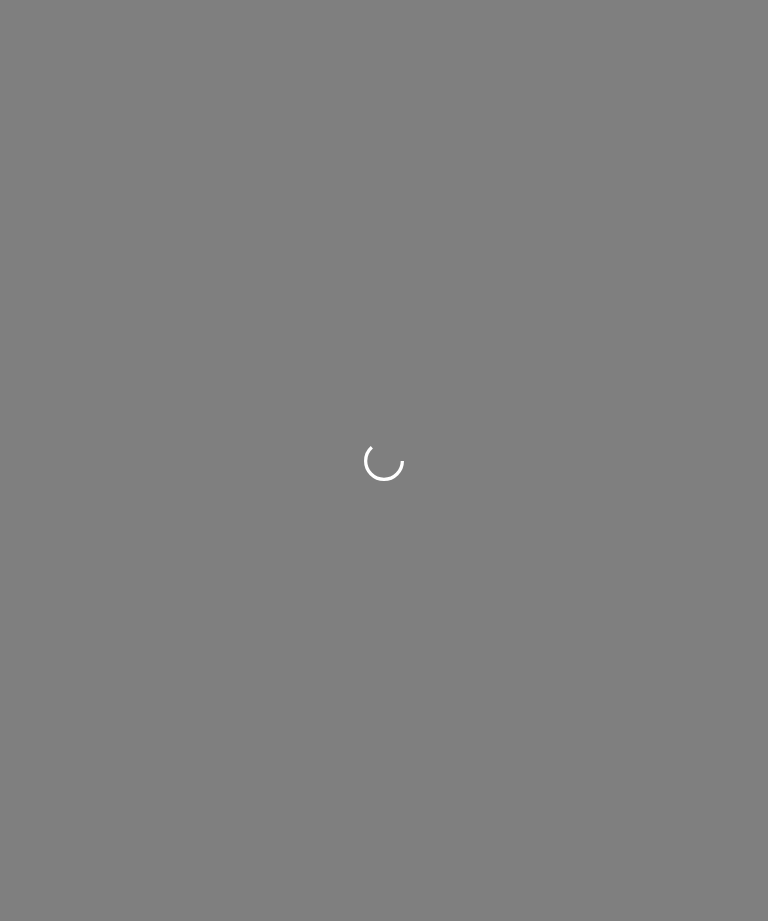 scroll, scrollTop: 0, scrollLeft: 0, axis: both 